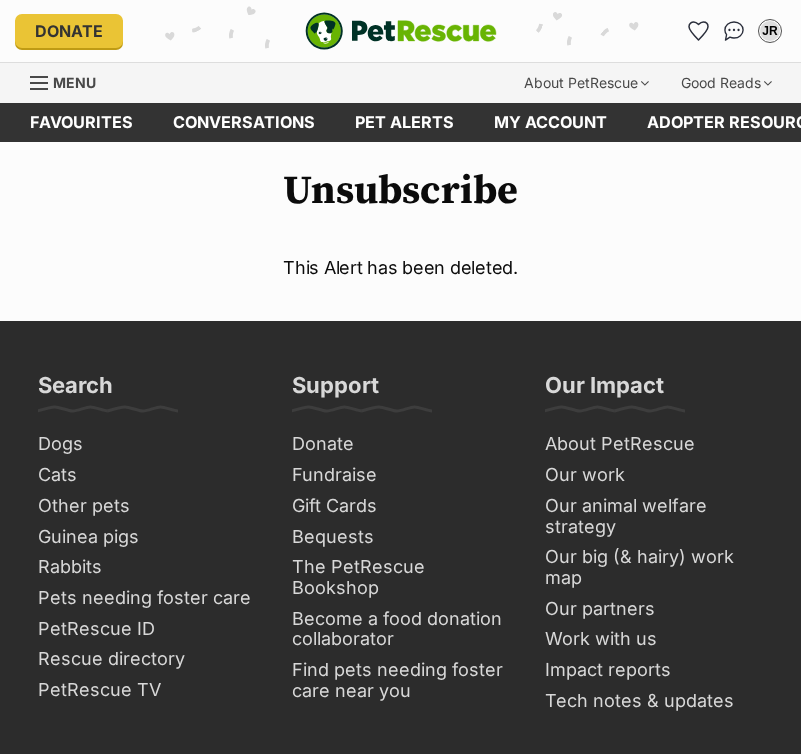 scroll, scrollTop: 0, scrollLeft: 0, axis: both 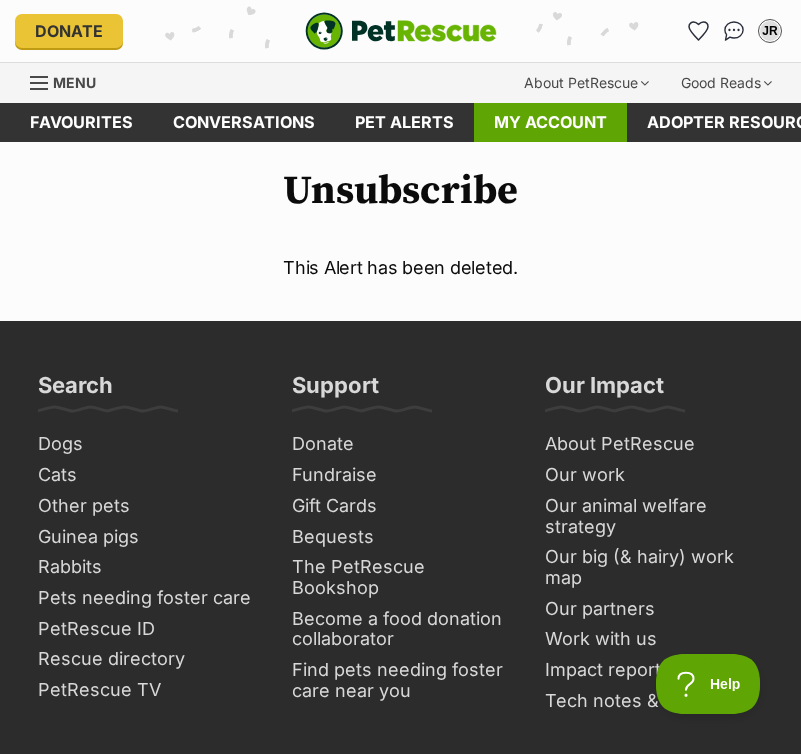click on "My account" at bounding box center [550, 122] 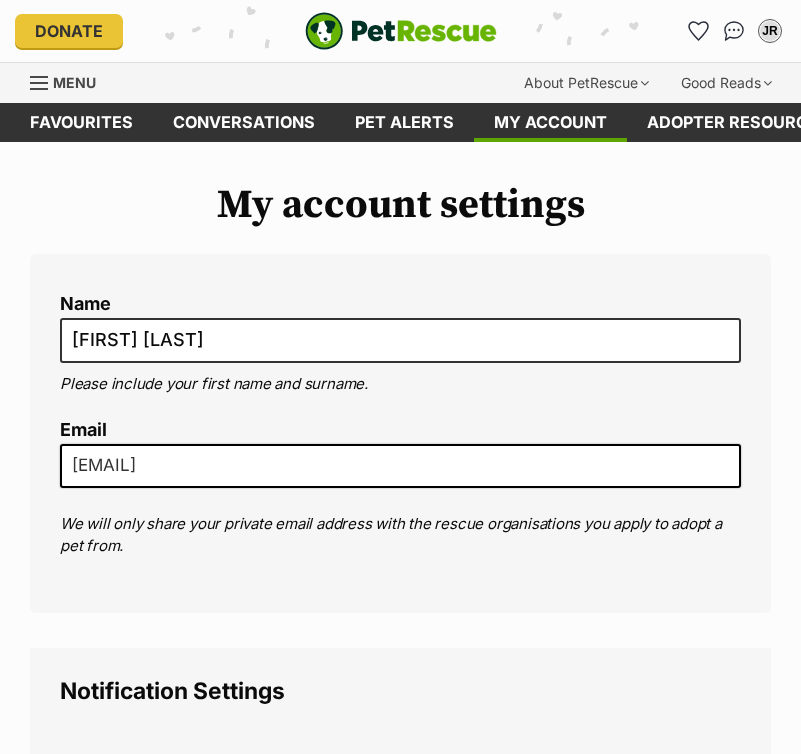 scroll, scrollTop: 0, scrollLeft: 0, axis: both 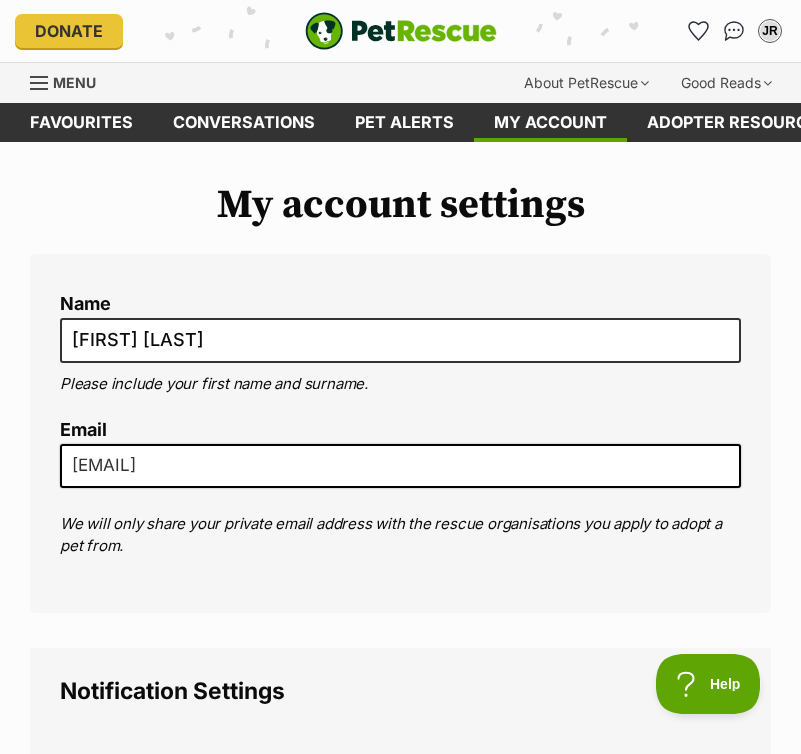 click at bounding box center [40, 83] 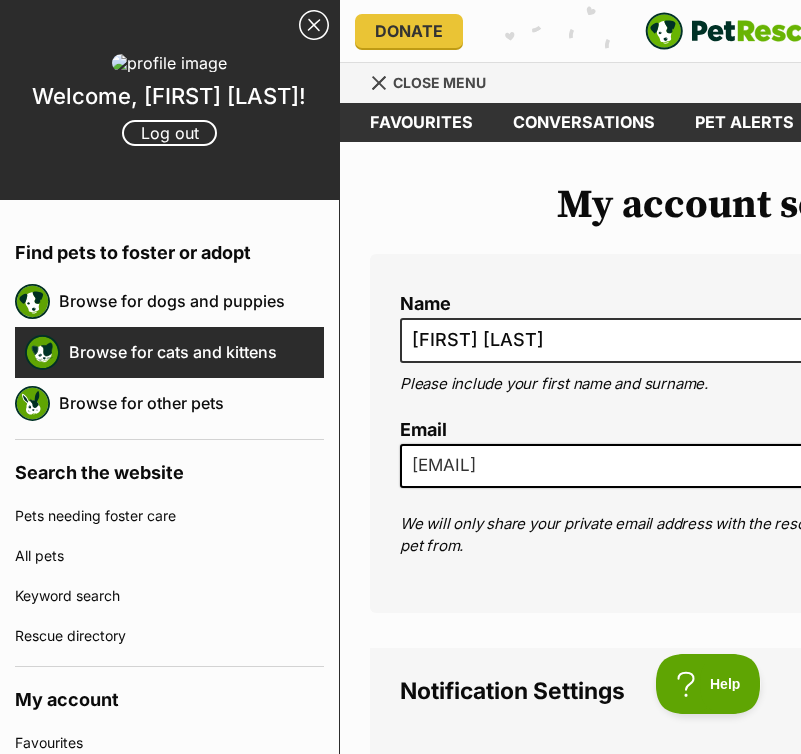 click on "Browse for cats and kittens" at bounding box center (196, 352) 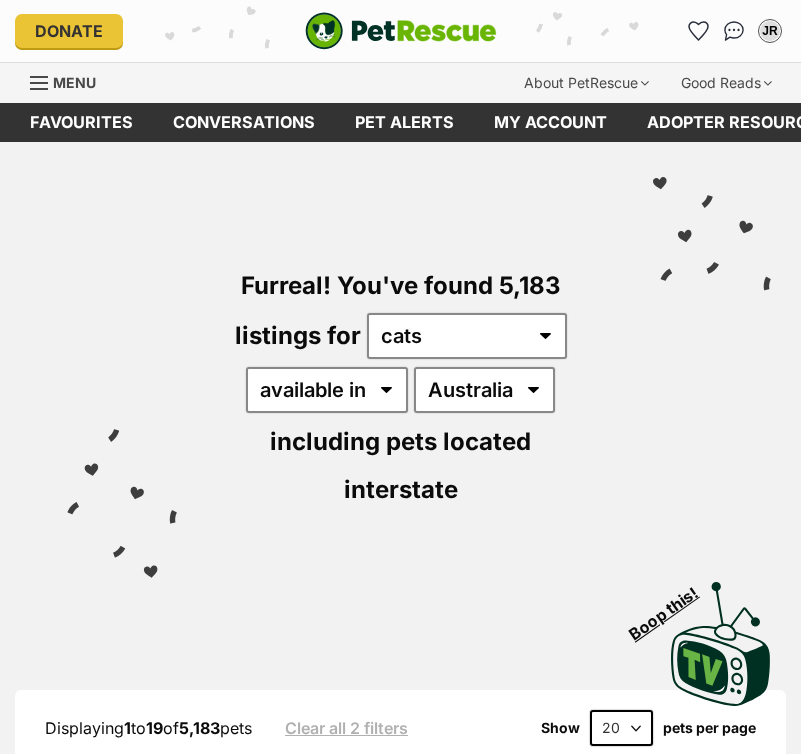 scroll, scrollTop: 0, scrollLeft: 0, axis: both 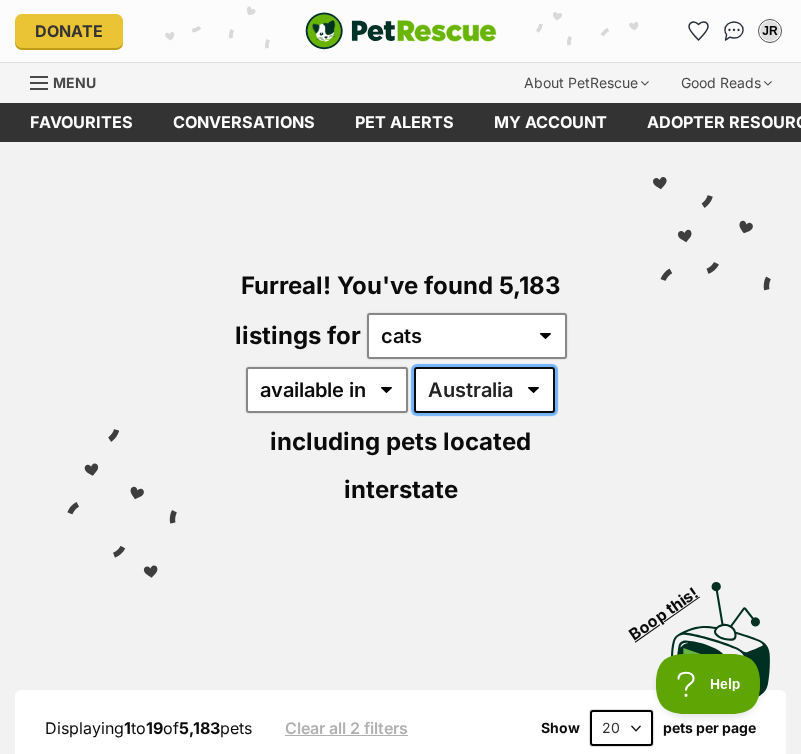 click on "Australia
ACT
NSW
NT
QLD
SA
TAS
VIC
WA" at bounding box center (484, 390) 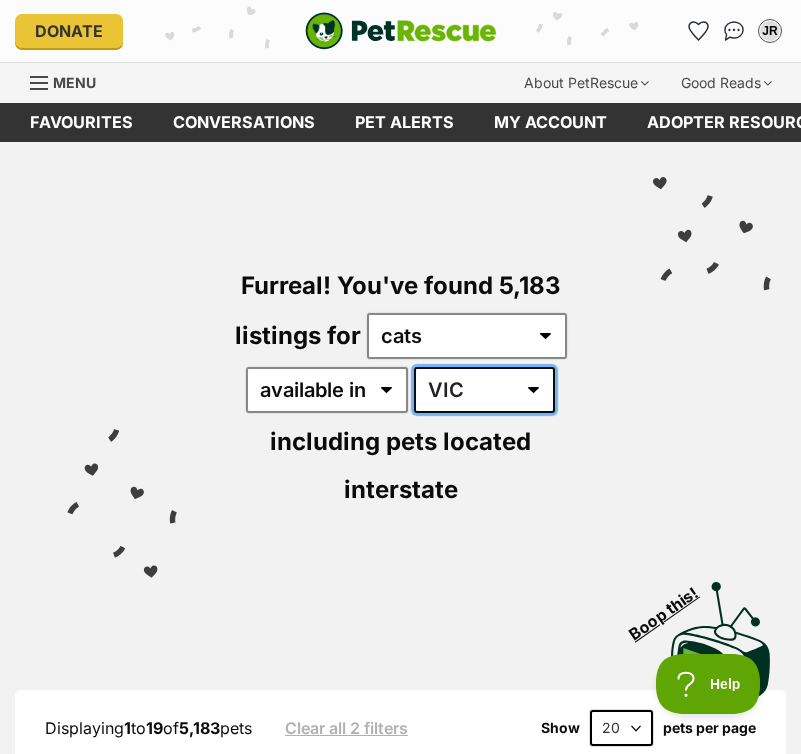 scroll, scrollTop: 0, scrollLeft: 0, axis: both 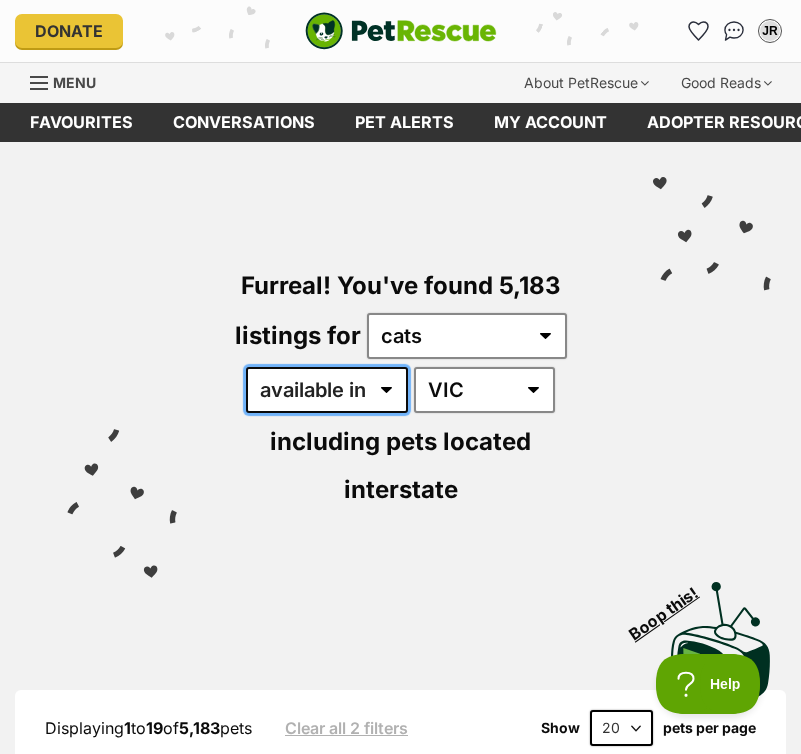 click on "available in
located in" at bounding box center (327, 390) 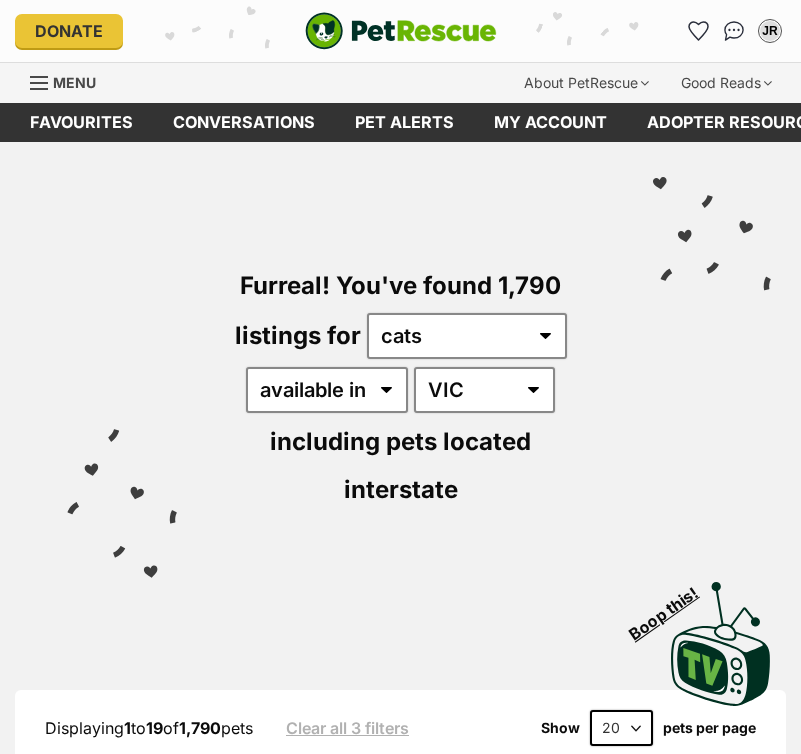 scroll, scrollTop: 0, scrollLeft: 0, axis: both 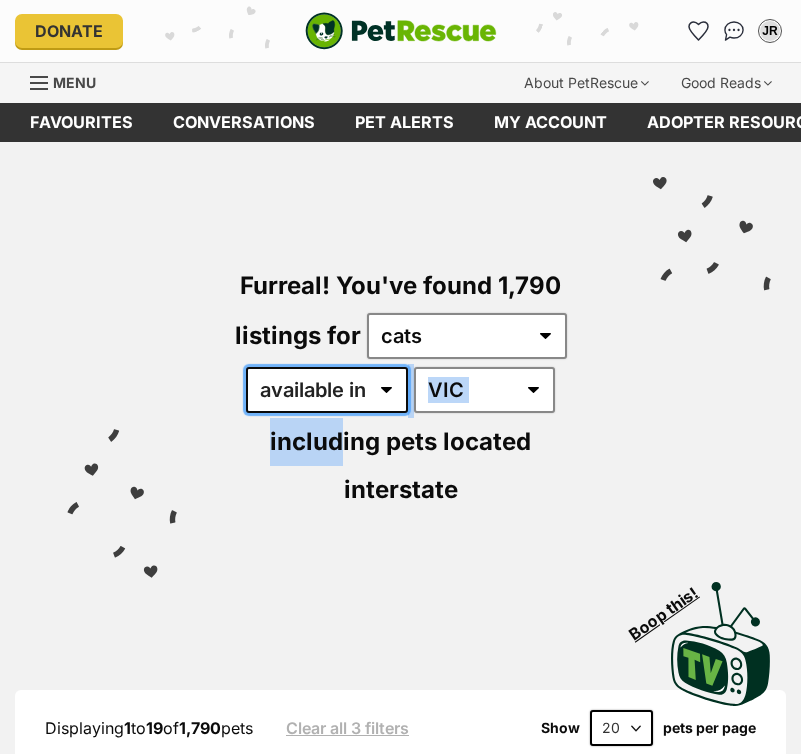 click on "available in
located in" at bounding box center [327, 390] 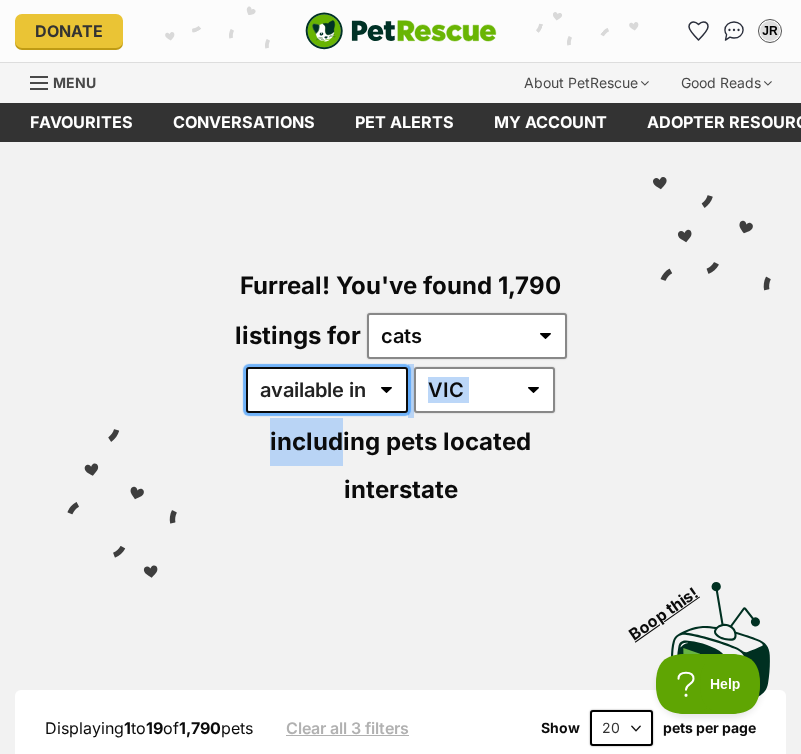 scroll, scrollTop: 0, scrollLeft: 0, axis: both 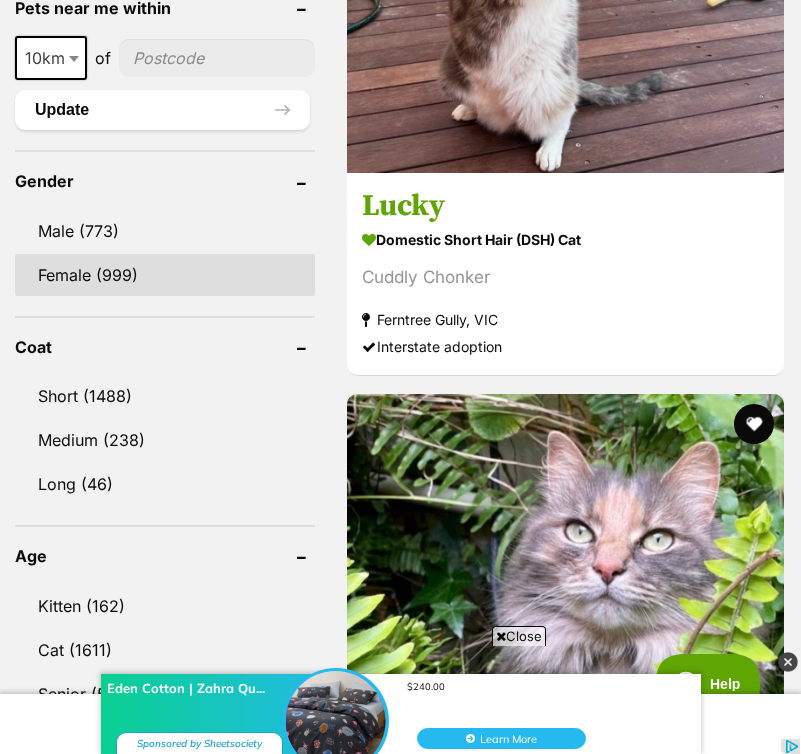 click on "Female (999)" at bounding box center (165, 275) 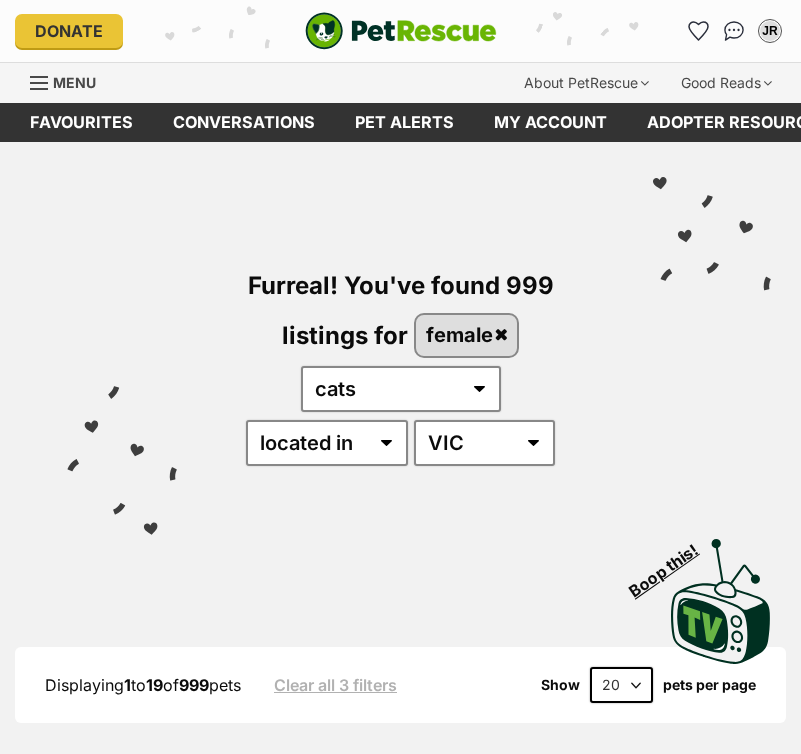 scroll, scrollTop: 0, scrollLeft: 0, axis: both 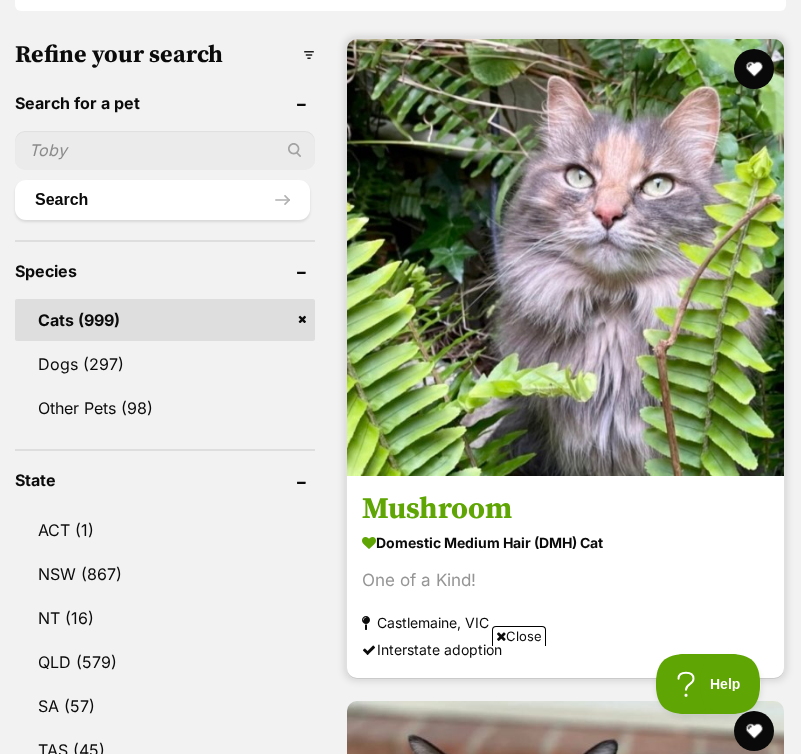 click at bounding box center [565, 257] 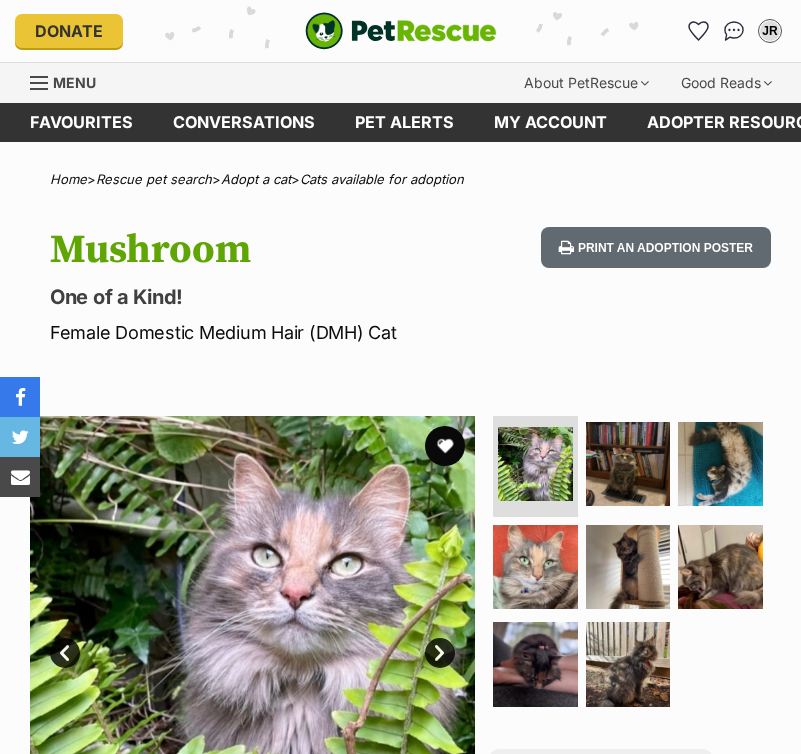 scroll, scrollTop: 0, scrollLeft: 0, axis: both 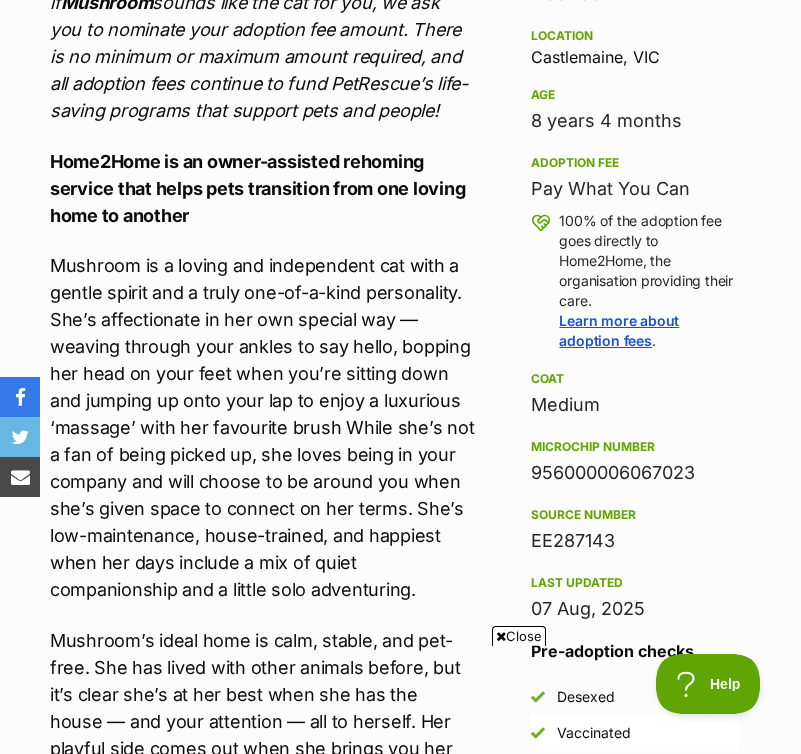 click on "Mushroom is a loving and independent cat with a gentle spirit and a truly one-of-a-kind personality. She’s affectionate in her own special way — weaving through your ankles to say hello, bopping her head on your feet when you’re sitting down and jumping up onto your lap to enjoy a luxurious ‘massage’ with her favourite brush While she’s not a fan of being picked up, she loves being in your company and will choose to be around you when she’s given space to connect on her terms. She’s low-maintenance, house-trained, and happiest when her days include a mix of quiet companionship and a little solo adventuring." at bounding box center (262, 427) 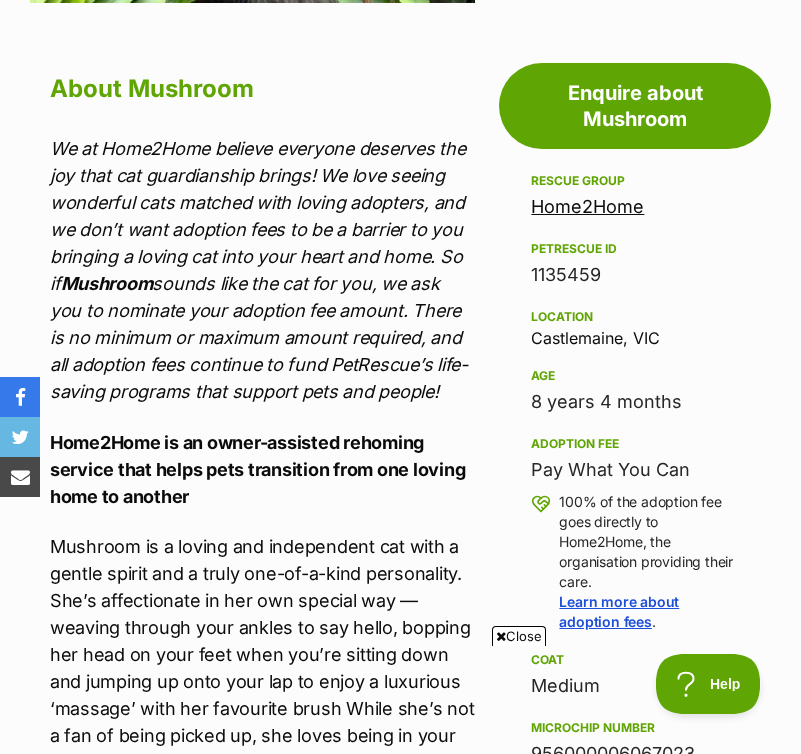scroll, scrollTop: 244, scrollLeft: 0, axis: vertical 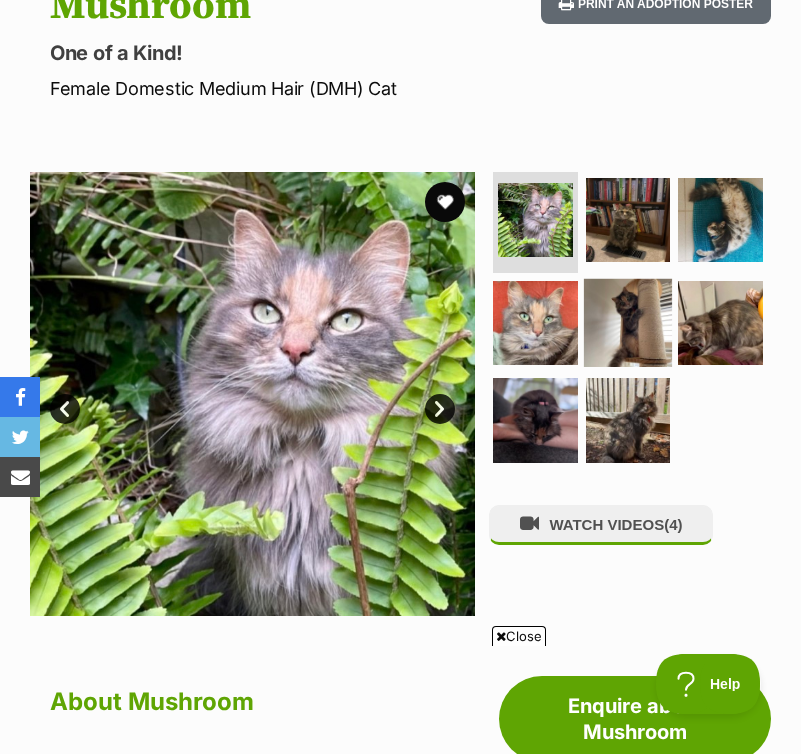 click at bounding box center (628, 323) 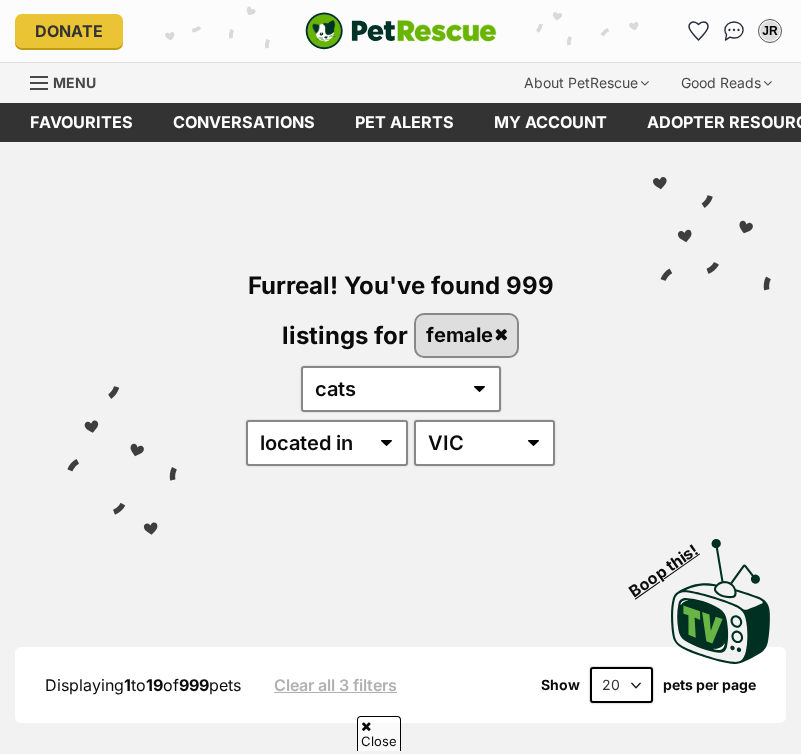 scroll, scrollTop: 651, scrollLeft: 0, axis: vertical 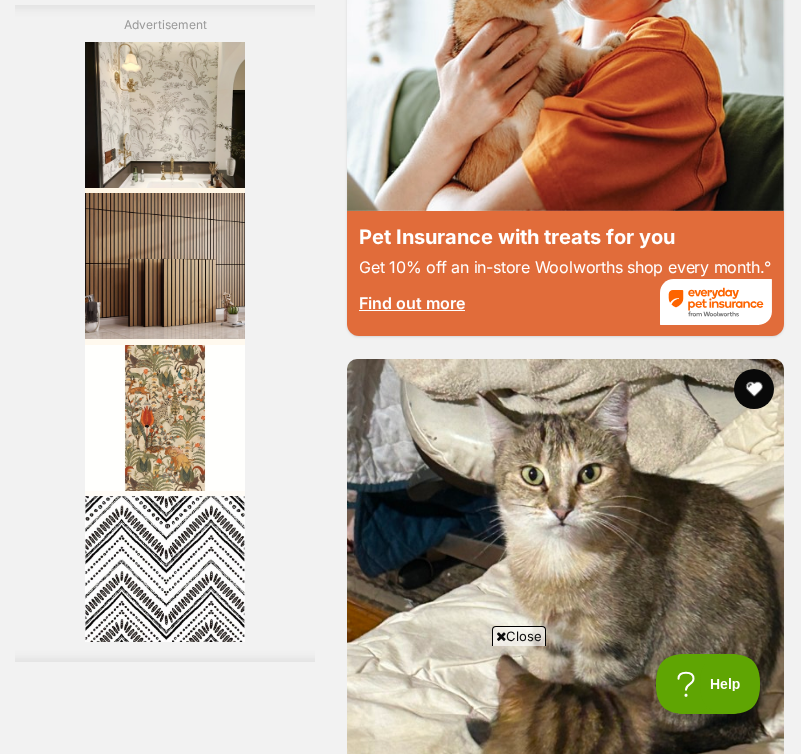 click at bounding box center (565, 55) 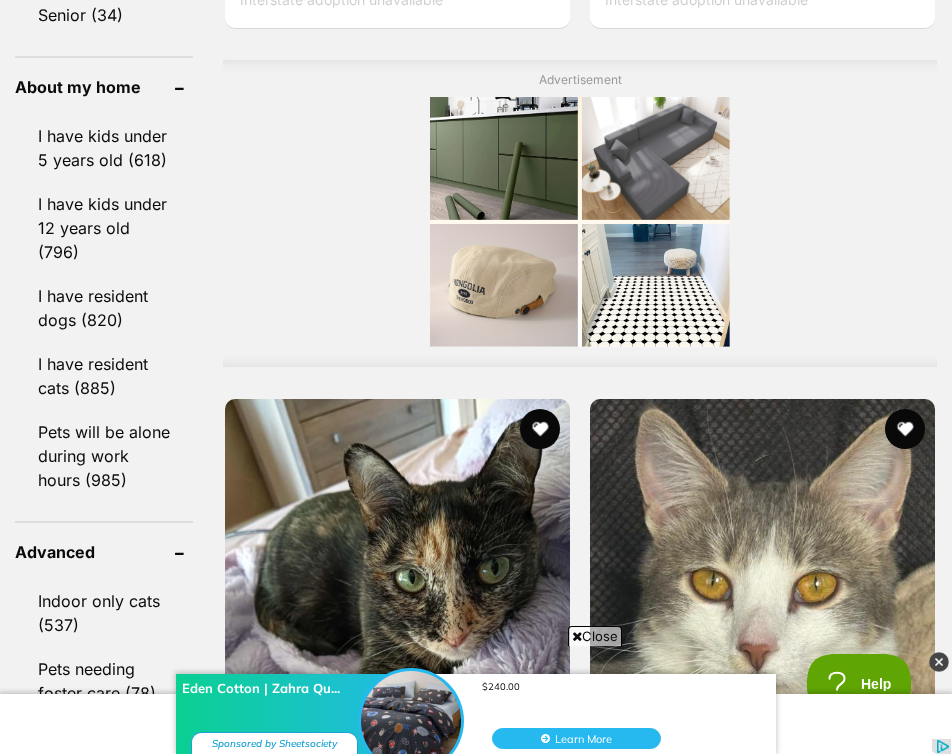scroll, scrollTop: 2404, scrollLeft: 0, axis: vertical 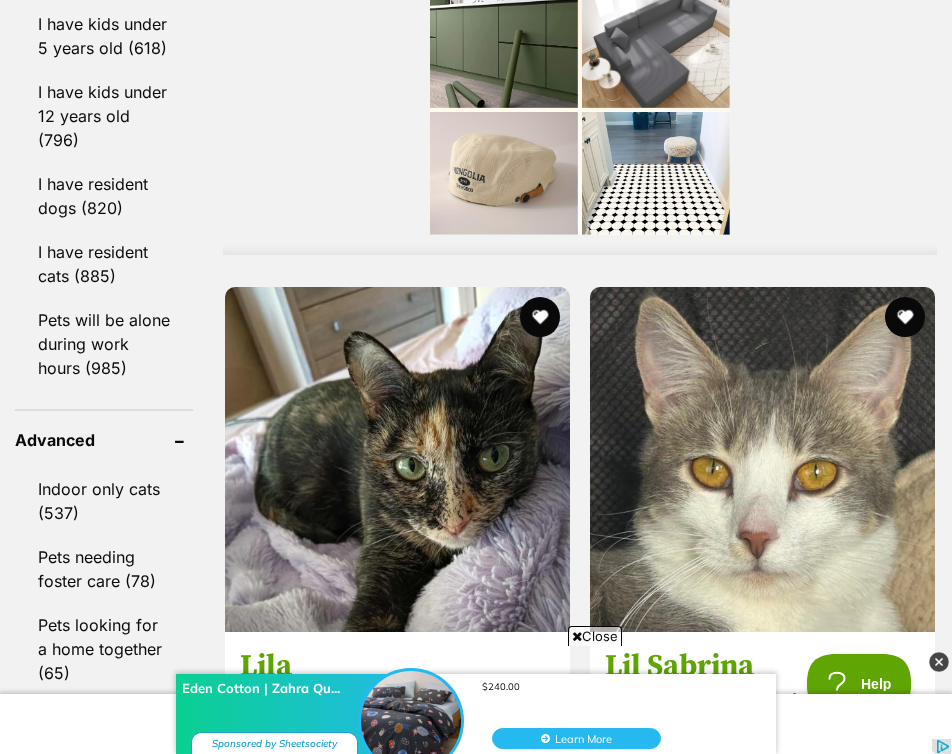click on "Indoor only cats (537)" at bounding box center (104, 501) 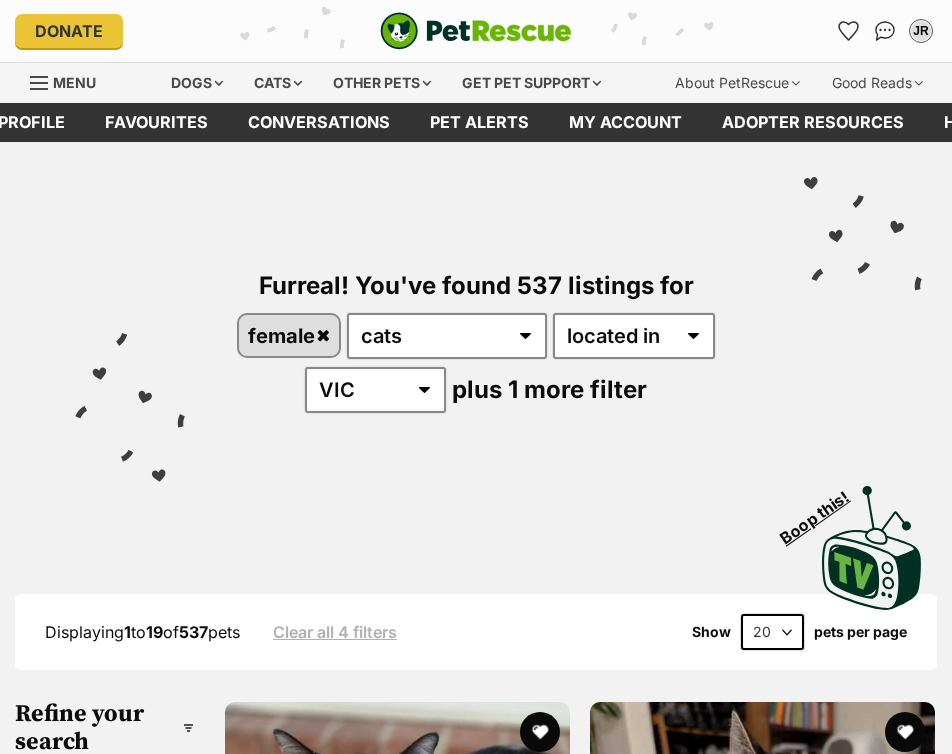 scroll, scrollTop: 0, scrollLeft: 0, axis: both 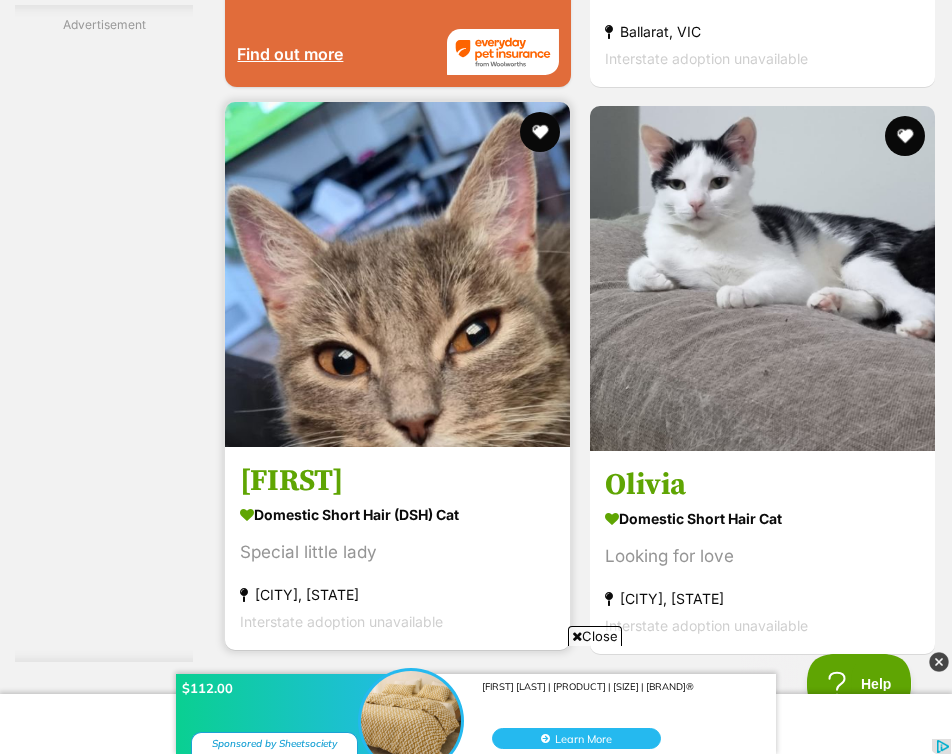 click at bounding box center (397, 274) 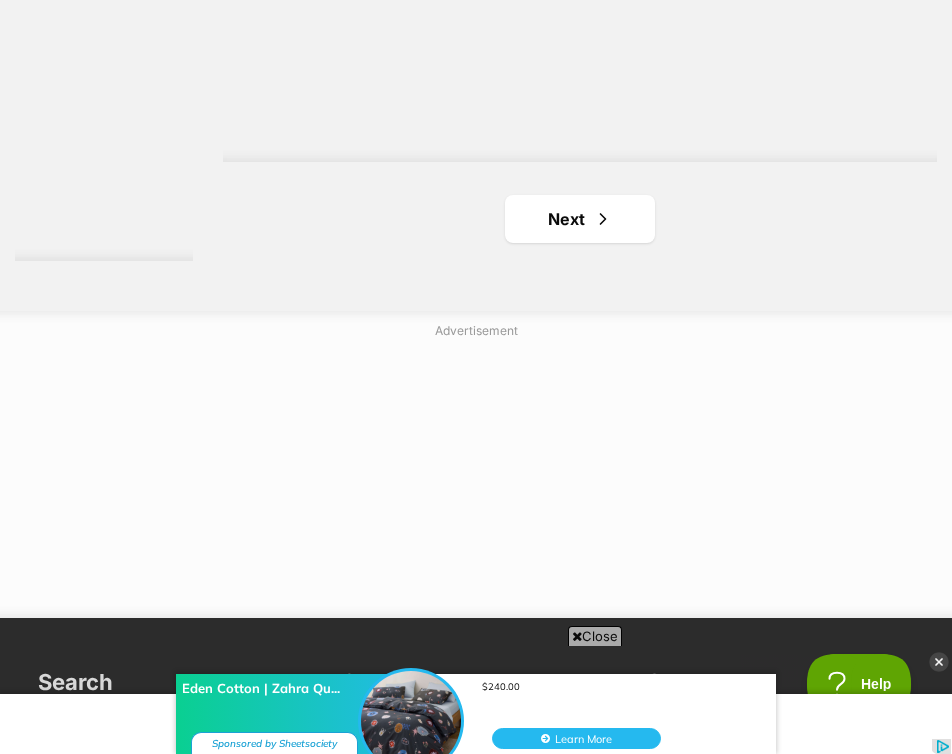 scroll, scrollTop: 7352, scrollLeft: 0, axis: vertical 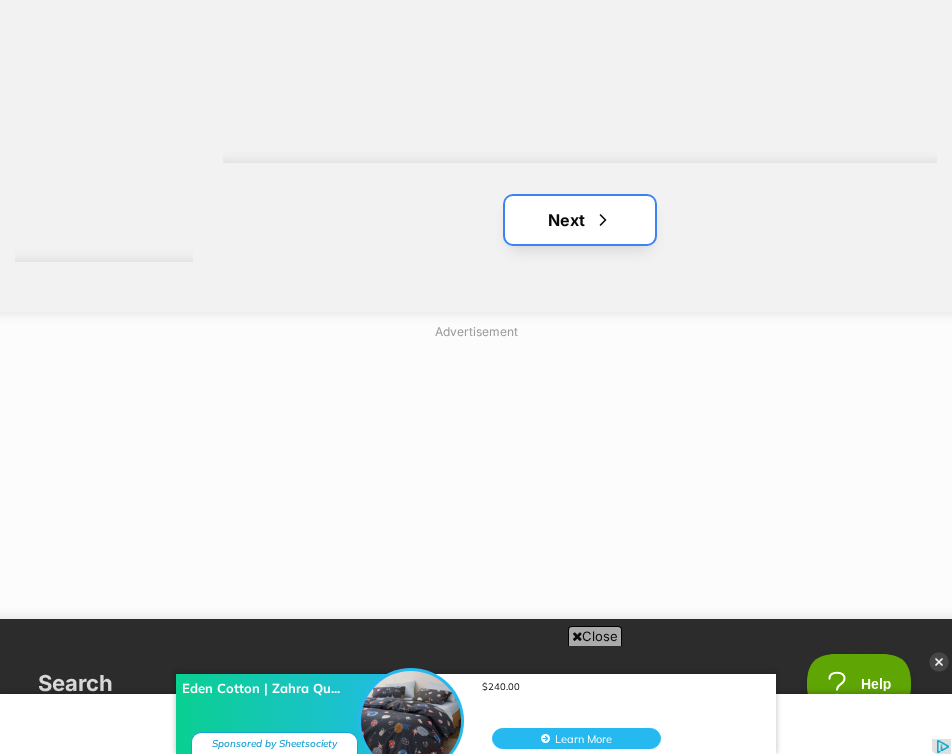 click on "Next" at bounding box center (580, 220) 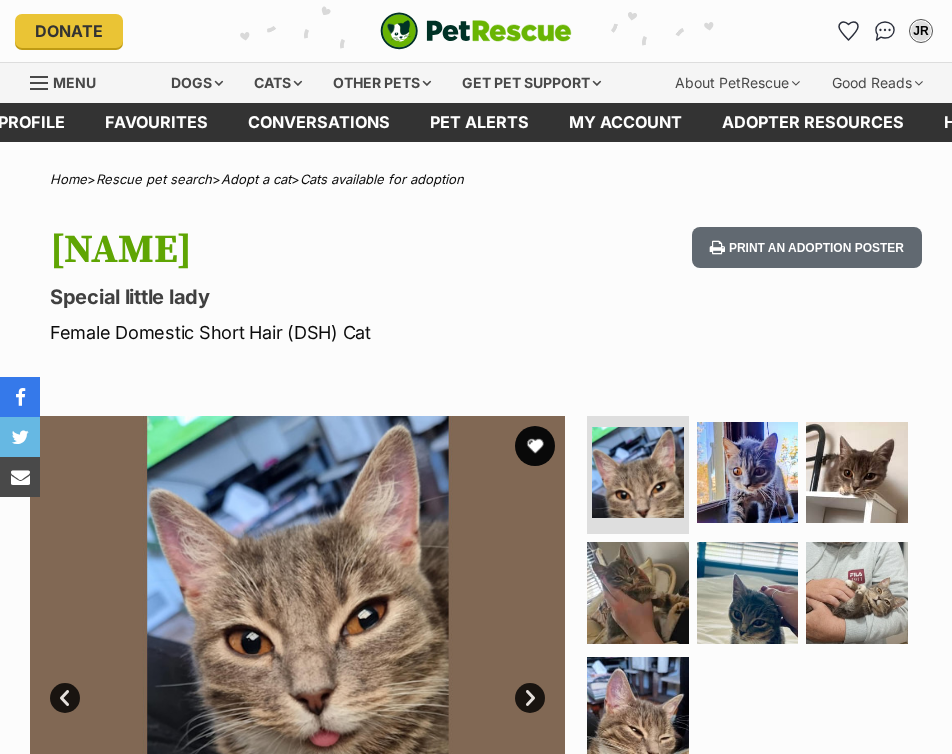 scroll, scrollTop: 0, scrollLeft: 0, axis: both 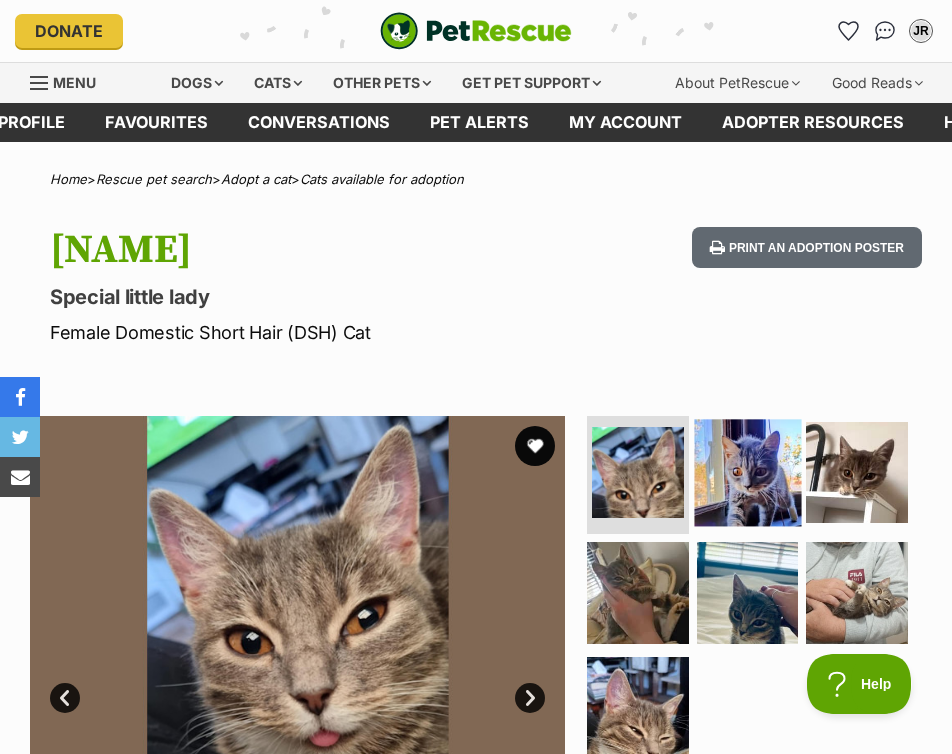 click at bounding box center [747, 472] 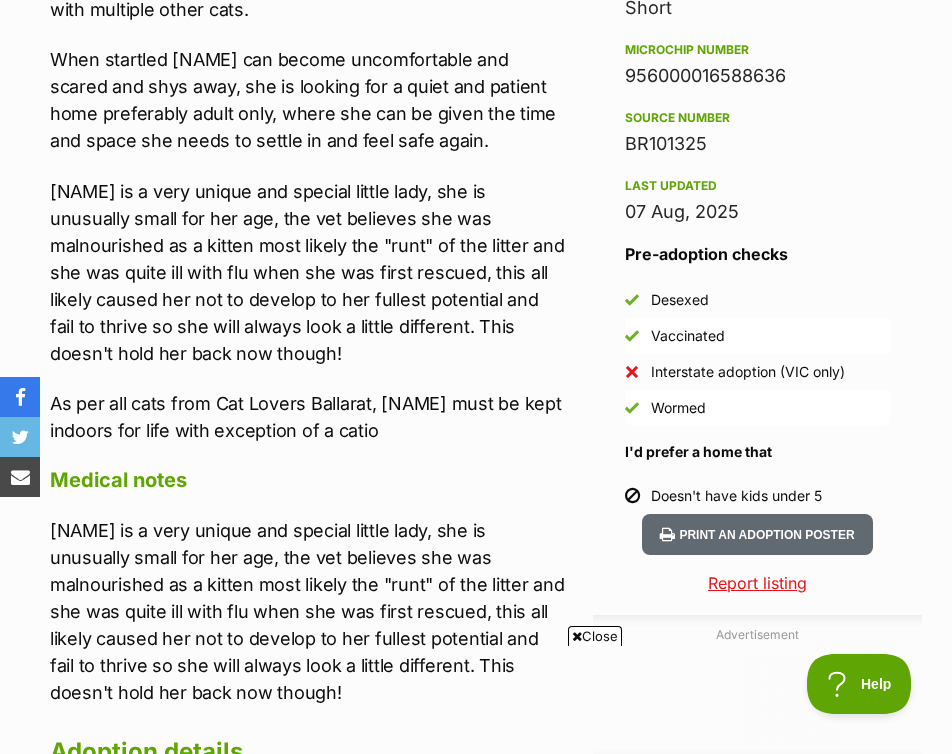 scroll, scrollTop: 0, scrollLeft: 0, axis: both 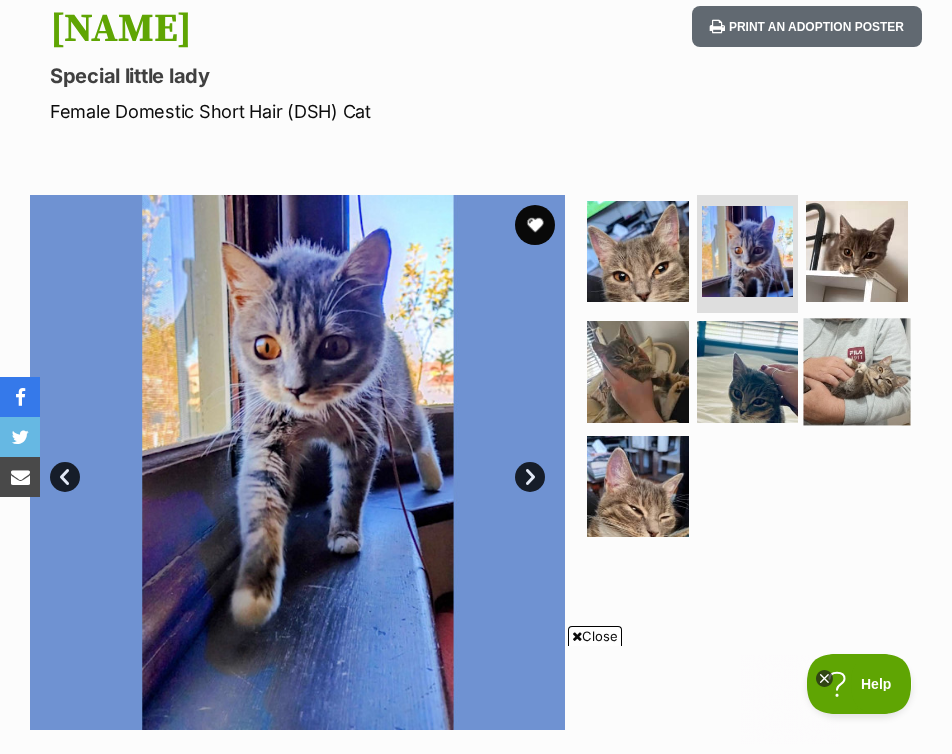 click at bounding box center [857, 371] 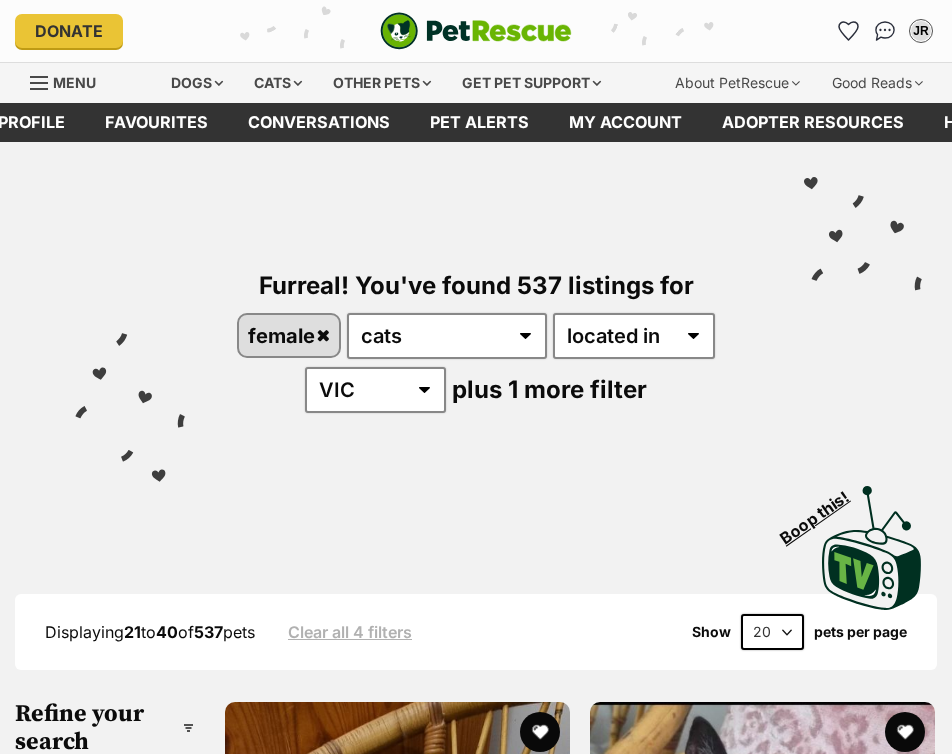 scroll, scrollTop: 0, scrollLeft: 0, axis: both 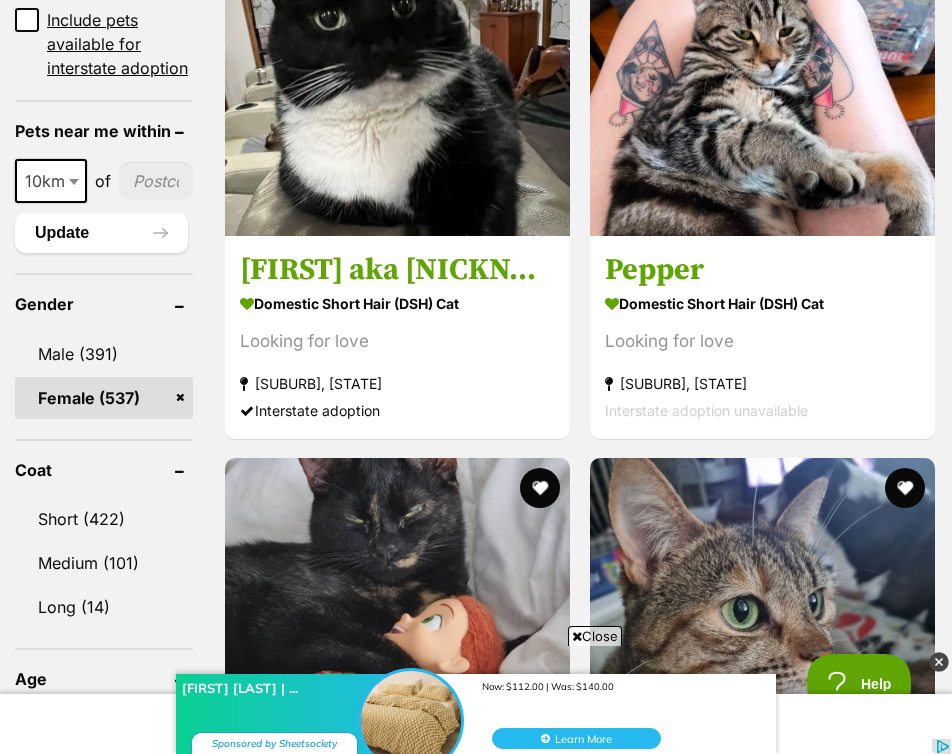 click at bounding box center (76, 181) 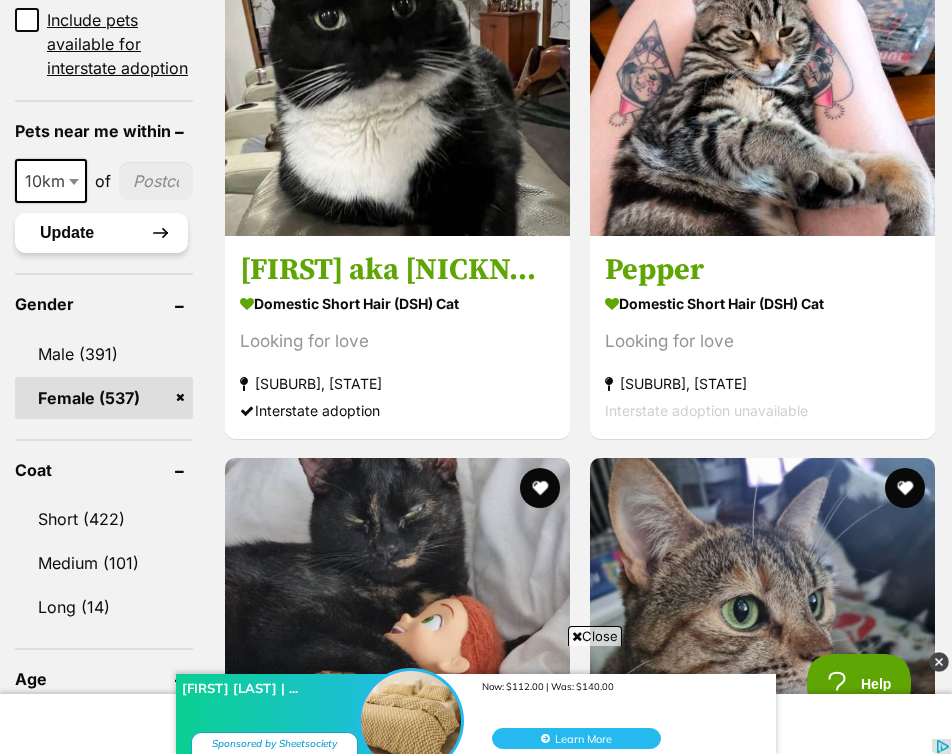 click on "Update" at bounding box center [101, 233] 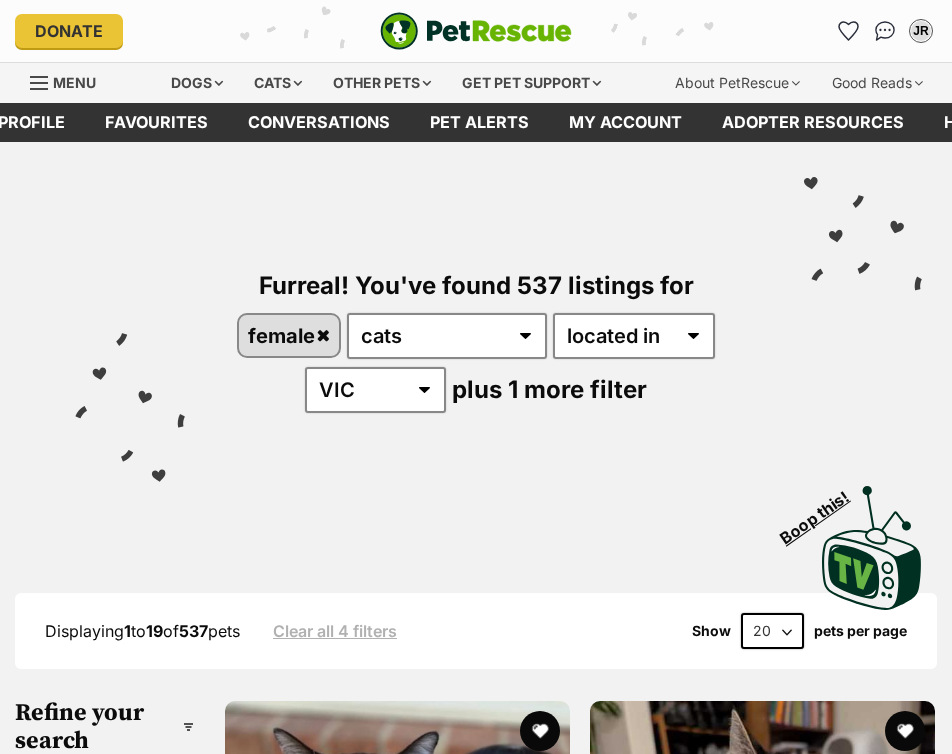 scroll, scrollTop: 0, scrollLeft: 0, axis: both 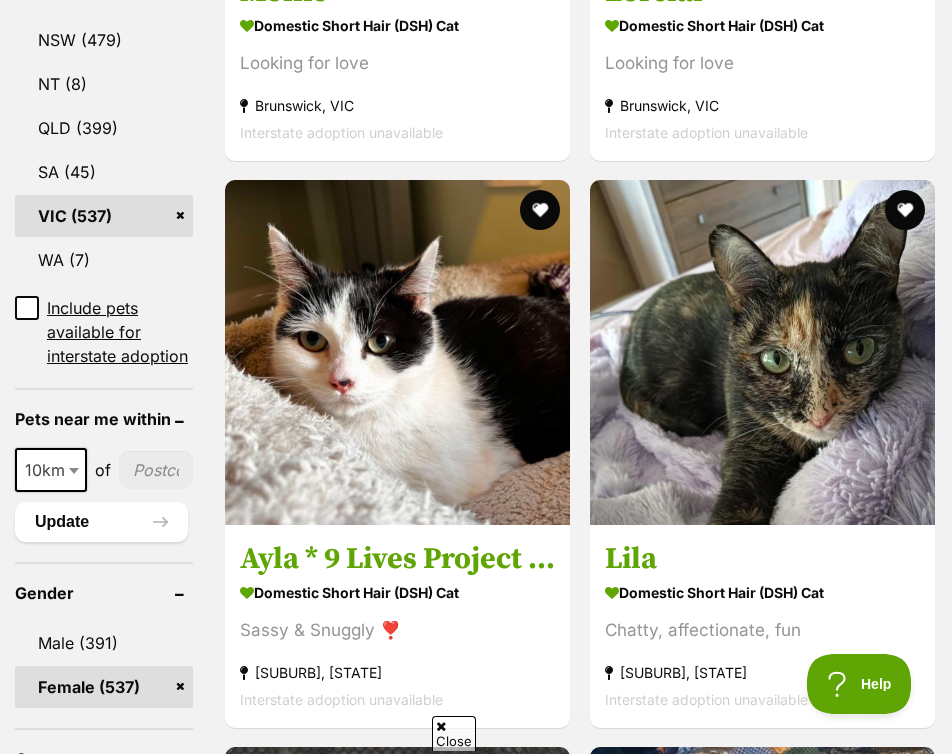 click on "10km" at bounding box center (51, 470) 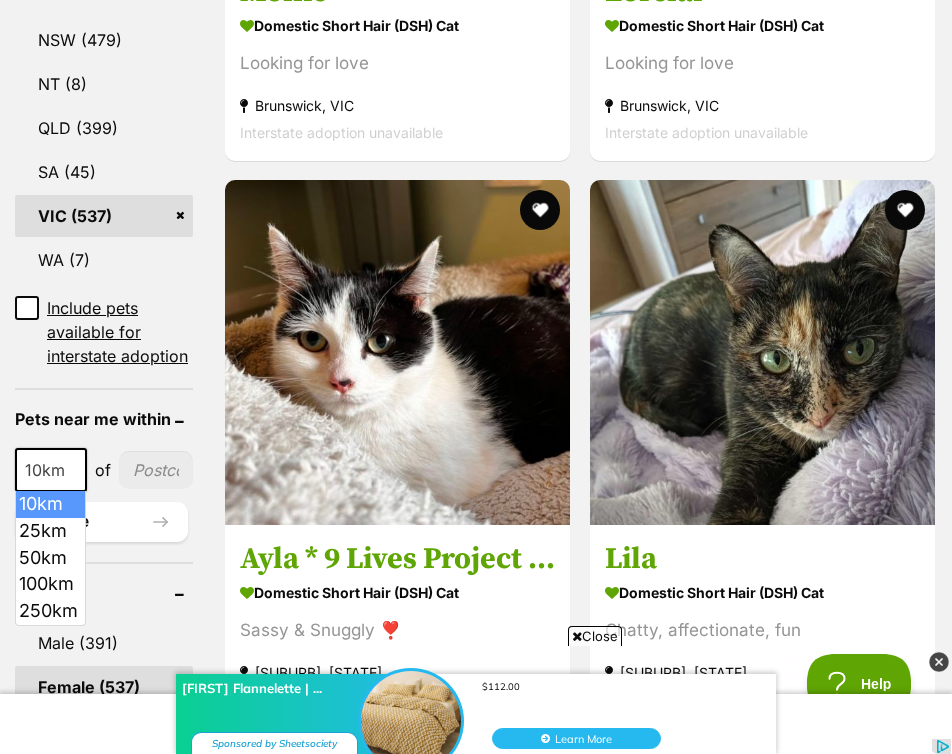 scroll, scrollTop: 0, scrollLeft: 0, axis: both 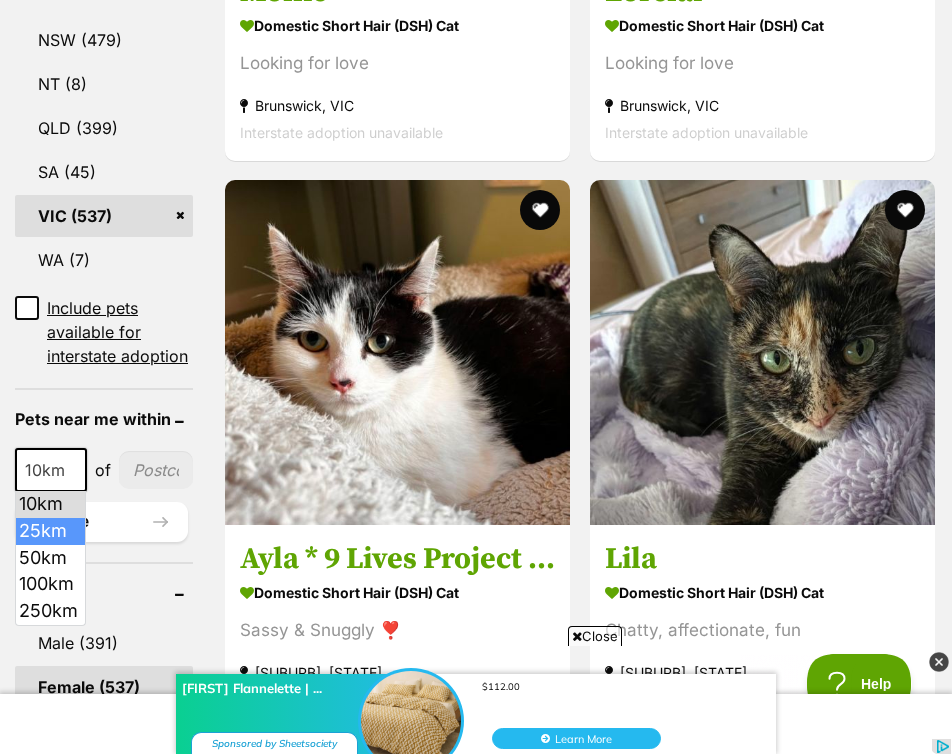 select on "25" 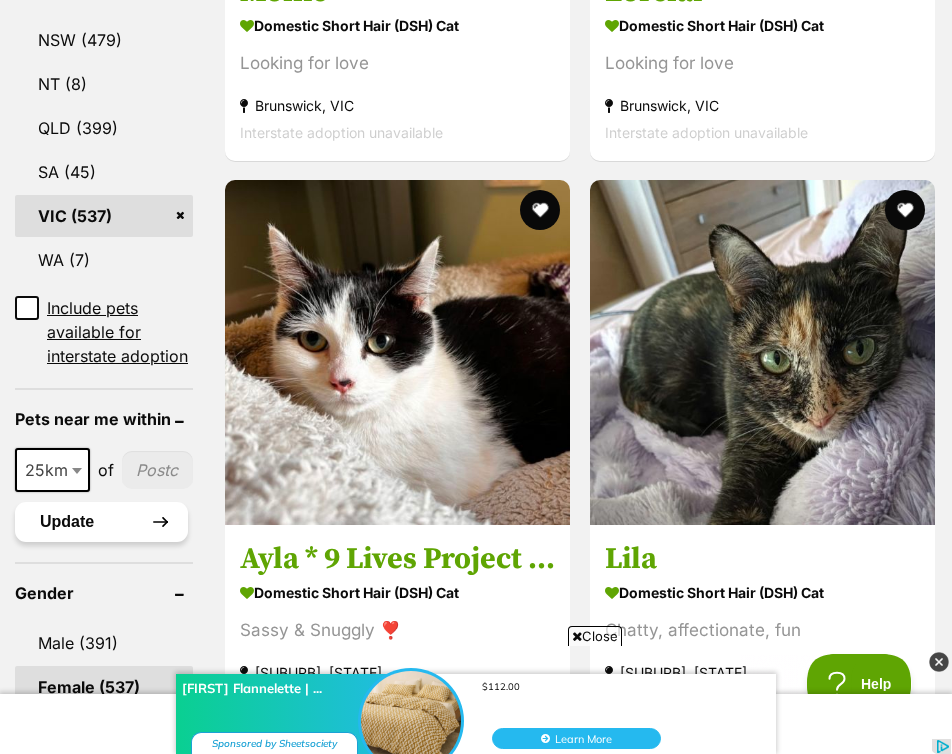 scroll, scrollTop: 0, scrollLeft: 0, axis: both 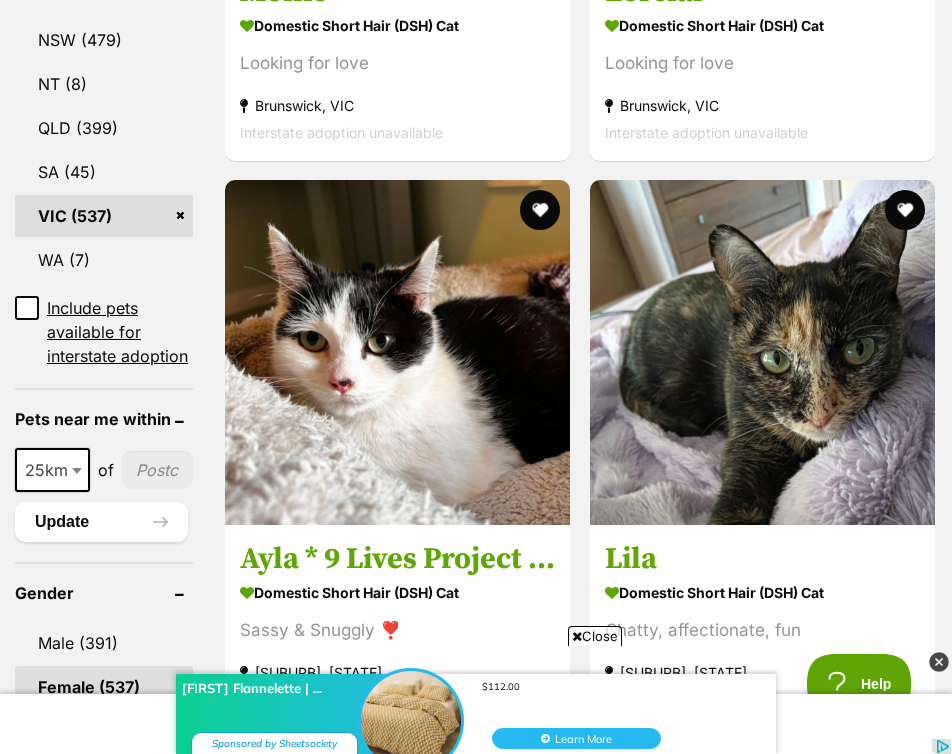 click at bounding box center (157, 470) 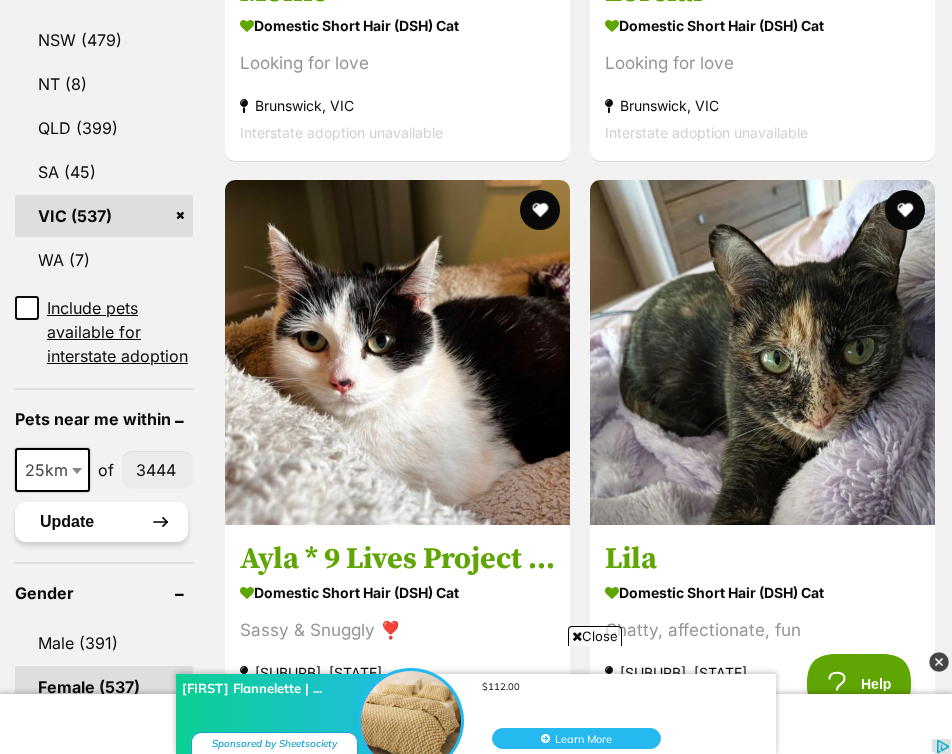 click on "Update" at bounding box center (101, 522) 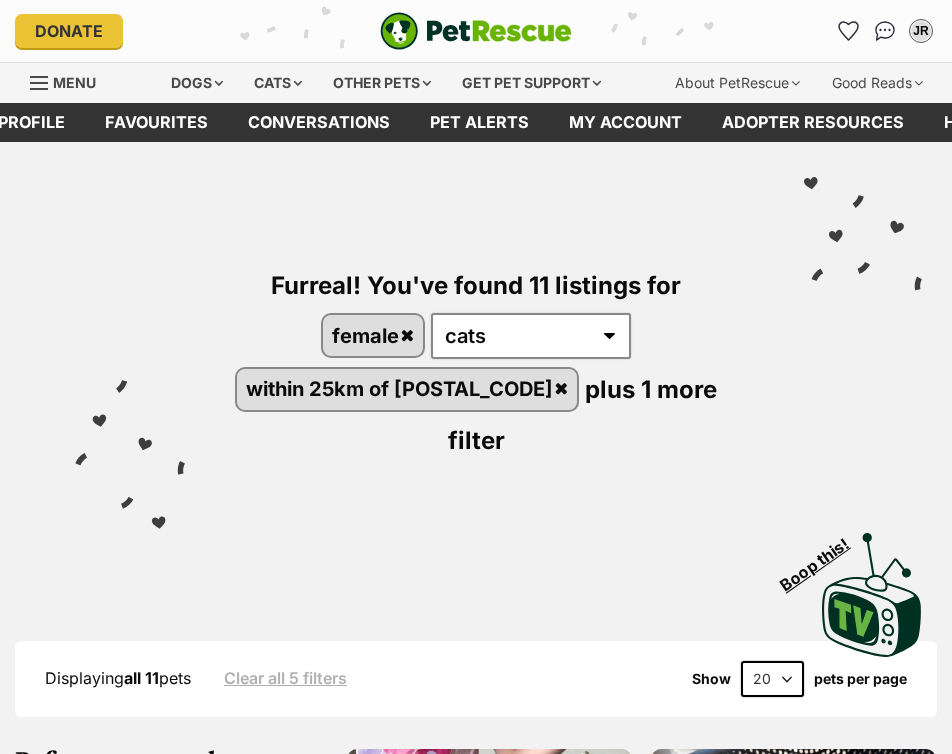 scroll, scrollTop: 0, scrollLeft: 0, axis: both 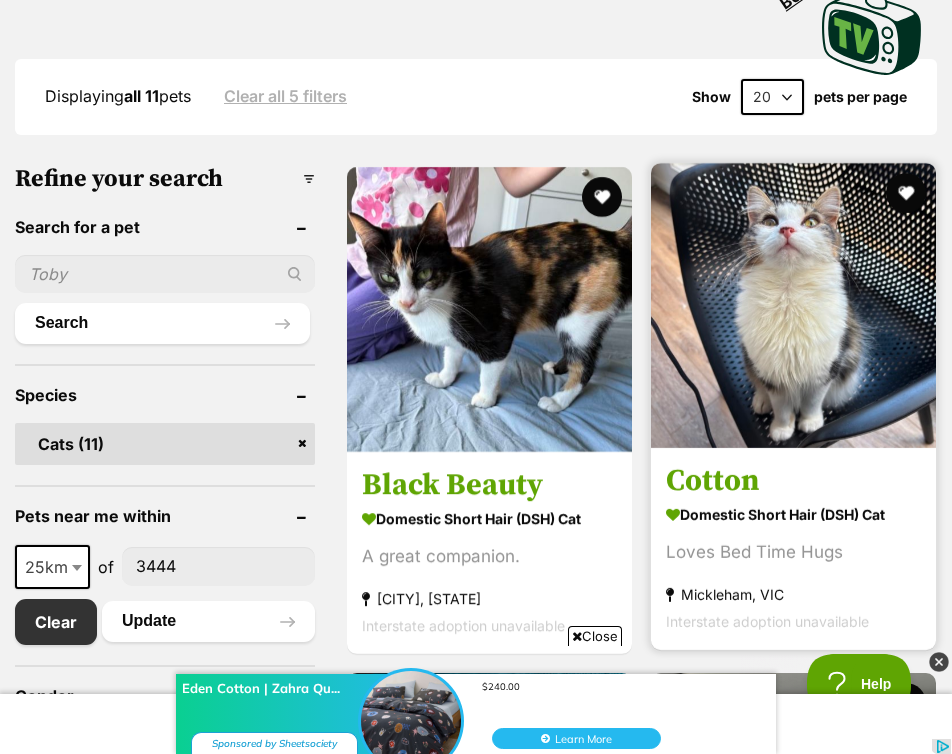 click at bounding box center [793, 305] 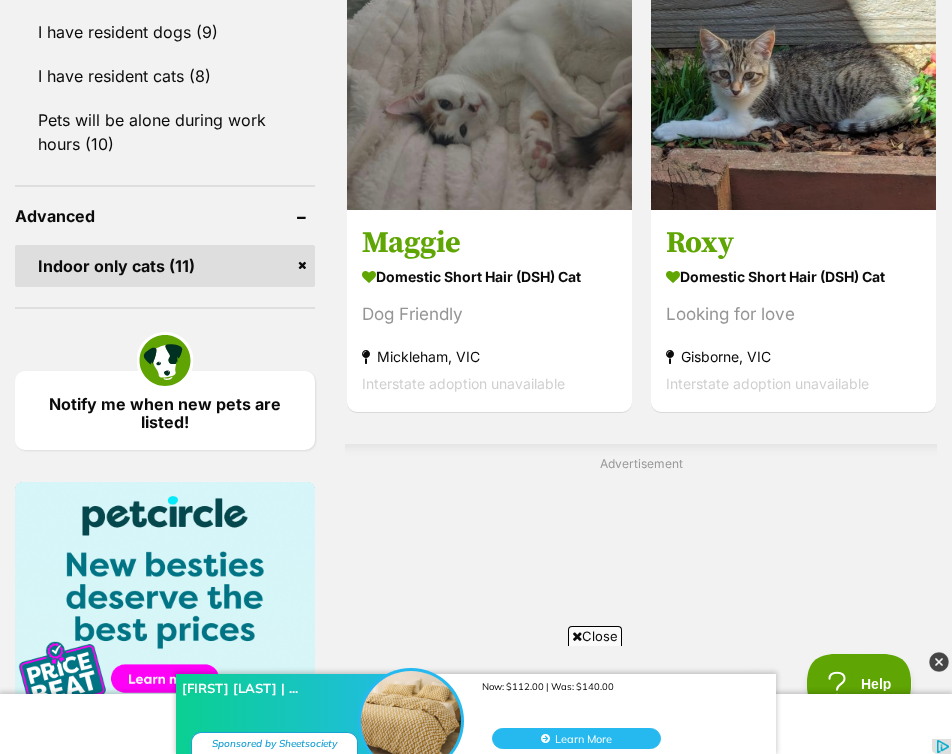 scroll, scrollTop: 0, scrollLeft: 0, axis: both 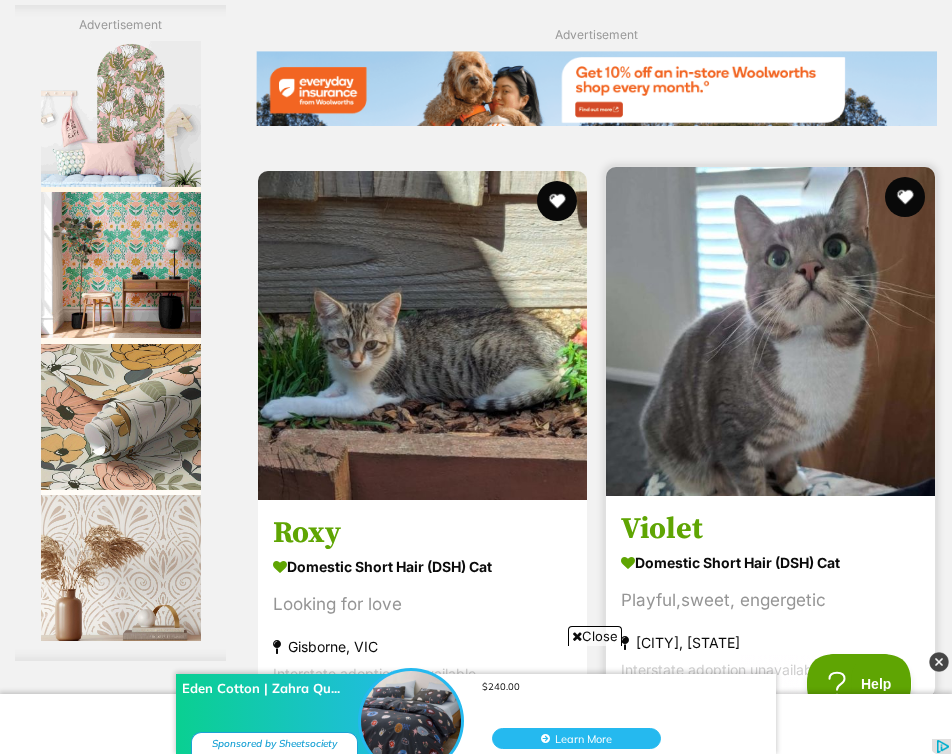 click at bounding box center (770, 331) 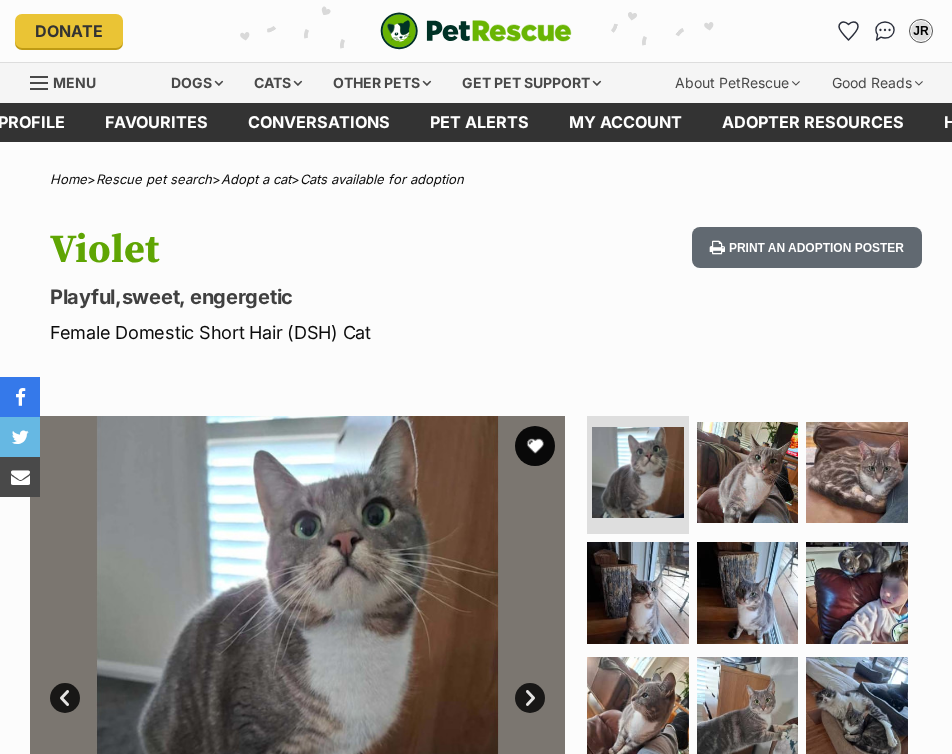 scroll, scrollTop: 0, scrollLeft: 0, axis: both 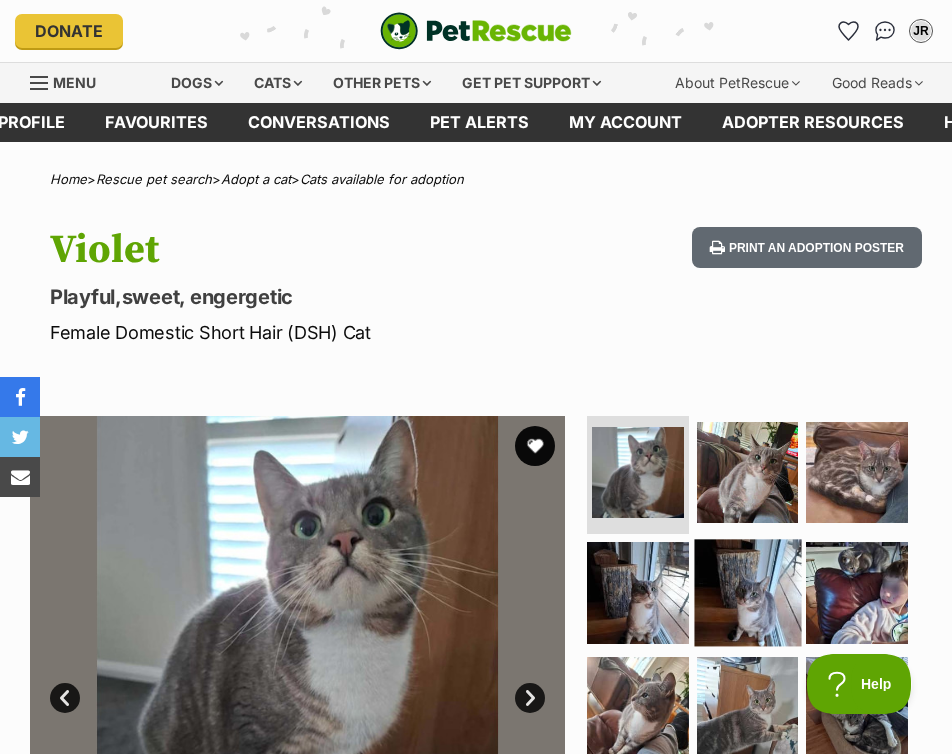 click at bounding box center [747, 592] 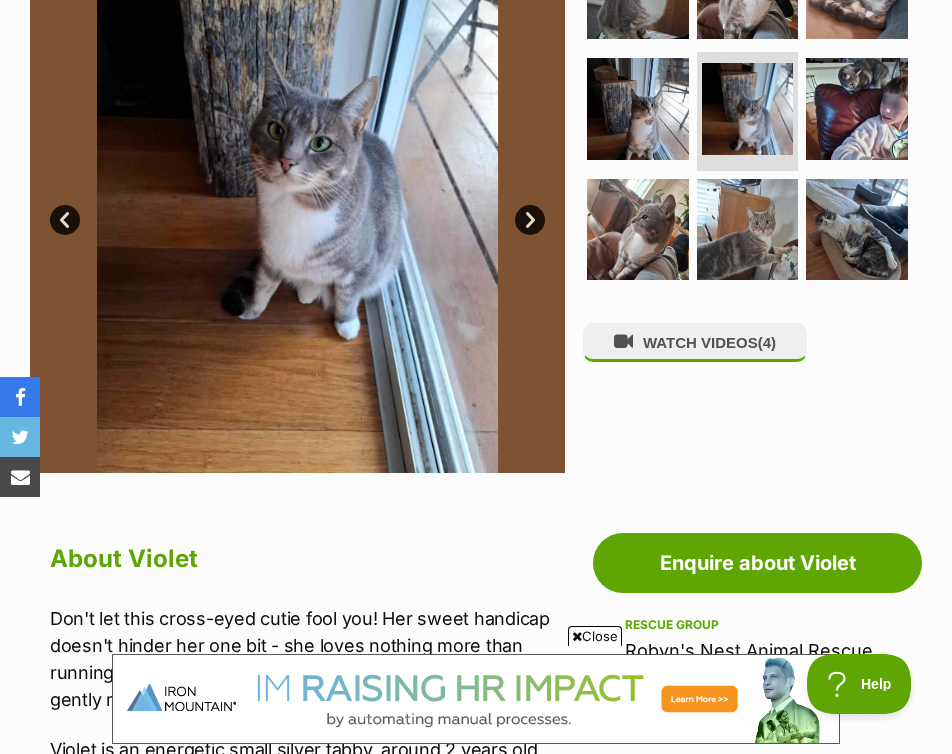scroll, scrollTop: 249, scrollLeft: 0, axis: vertical 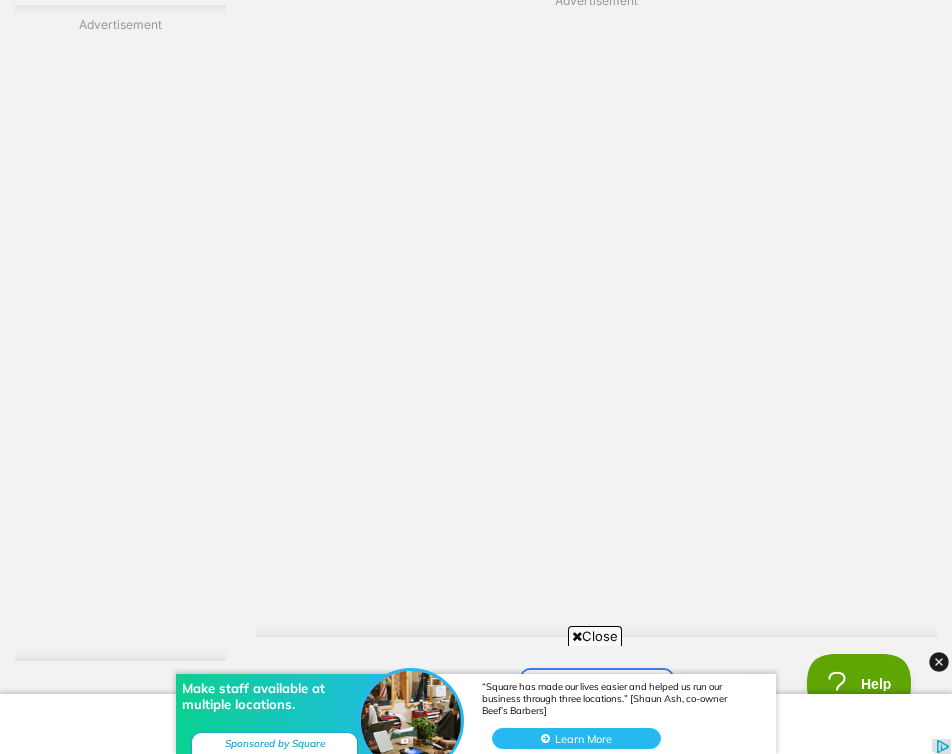 click on "Next" at bounding box center [597, 694] 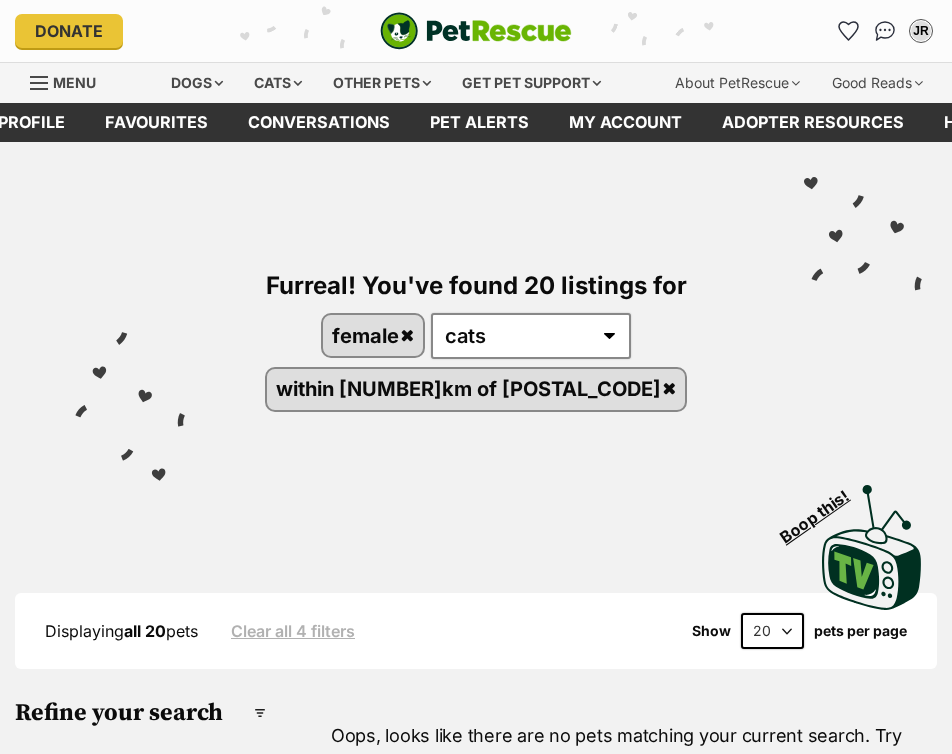 scroll, scrollTop: 0, scrollLeft: 0, axis: both 